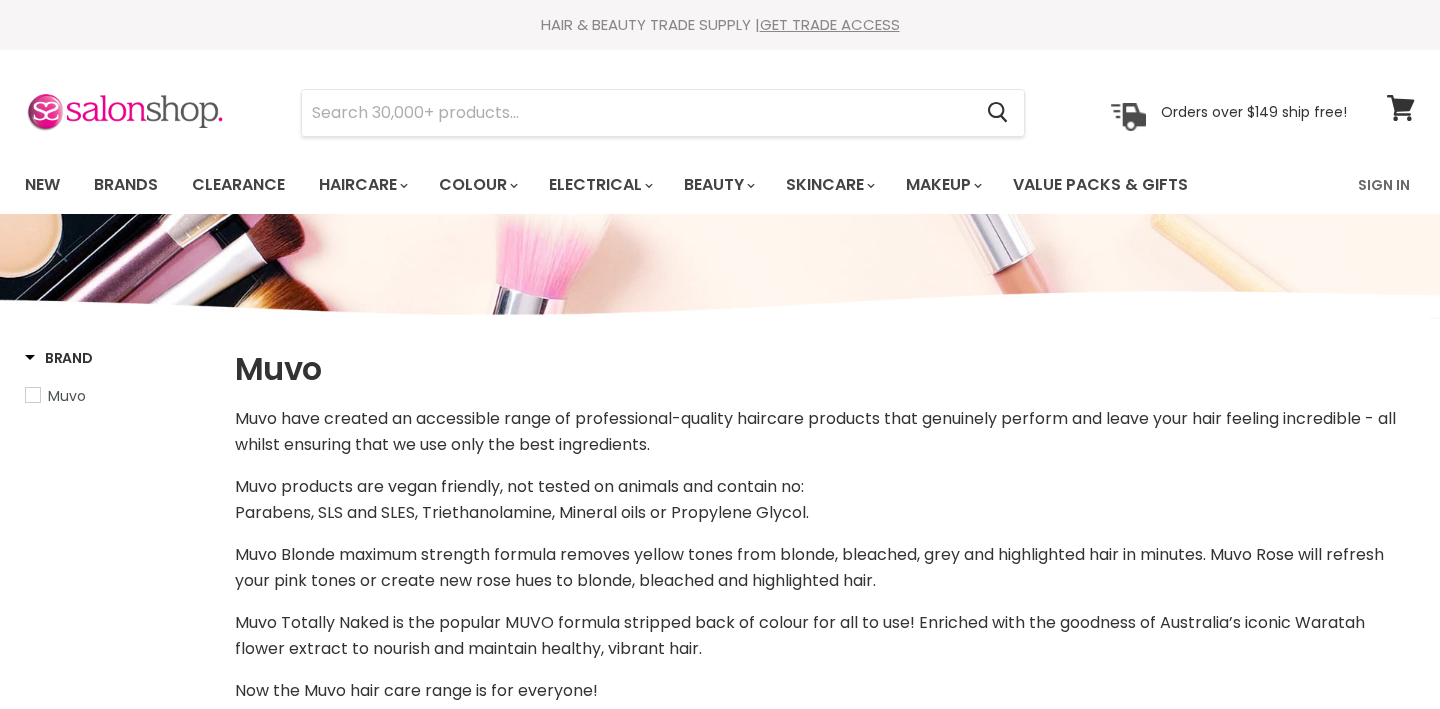 select on "manual" 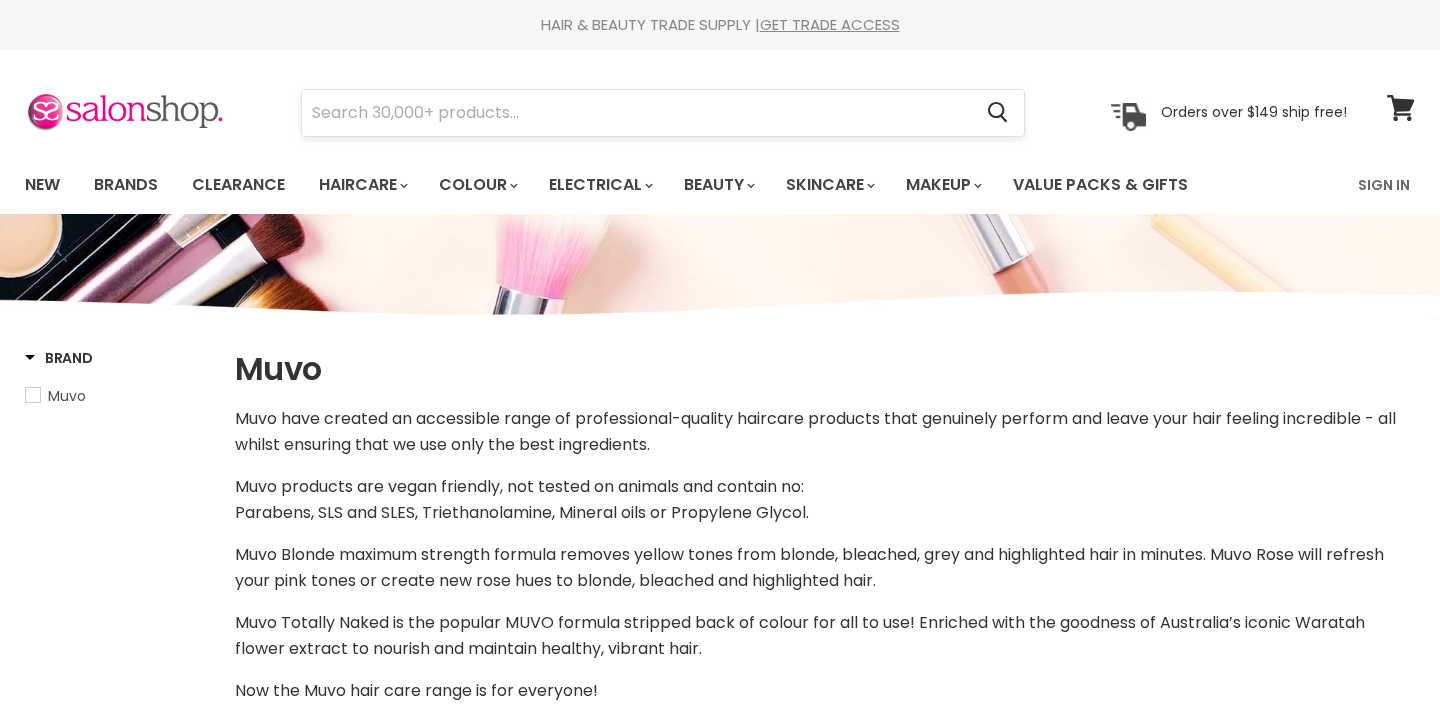 scroll, scrollTop: 0, scrollLeft: 0, axis: both 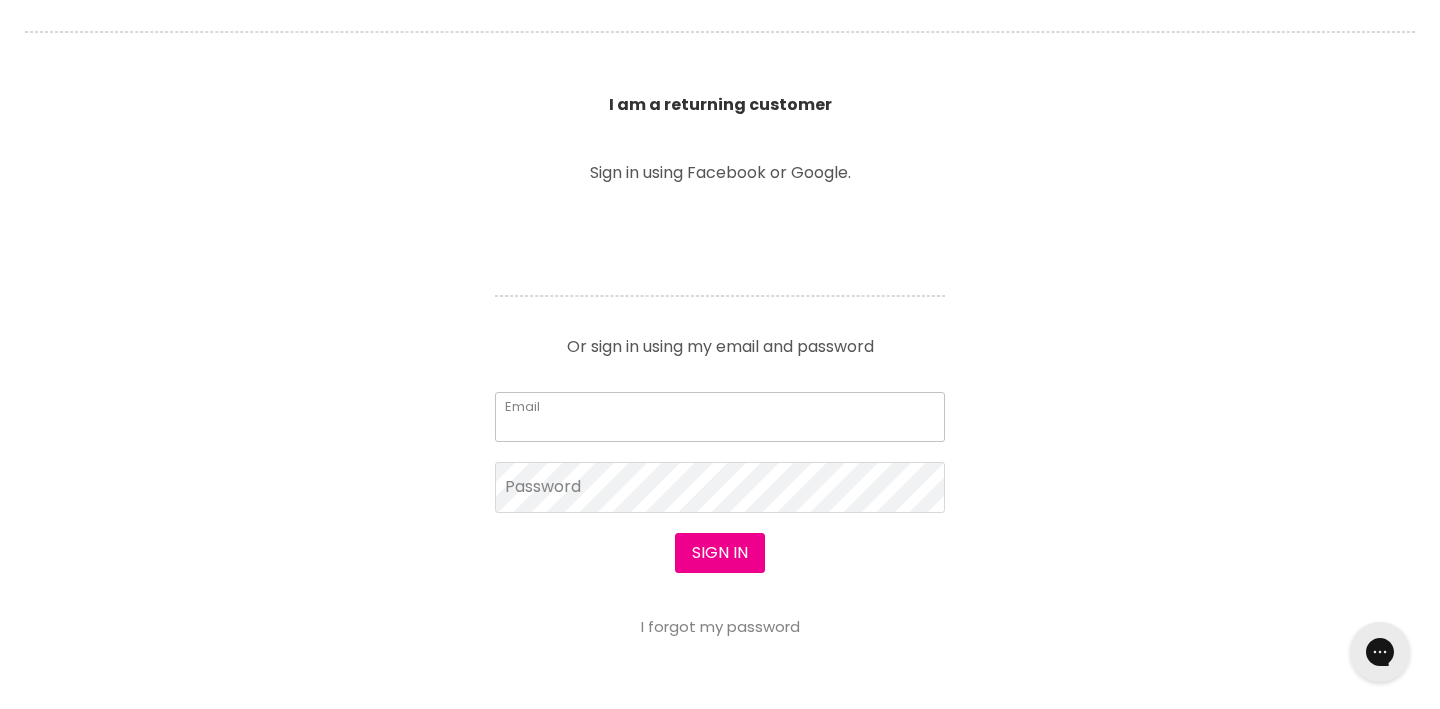 click on "Email" at bounding box center (720, 417) 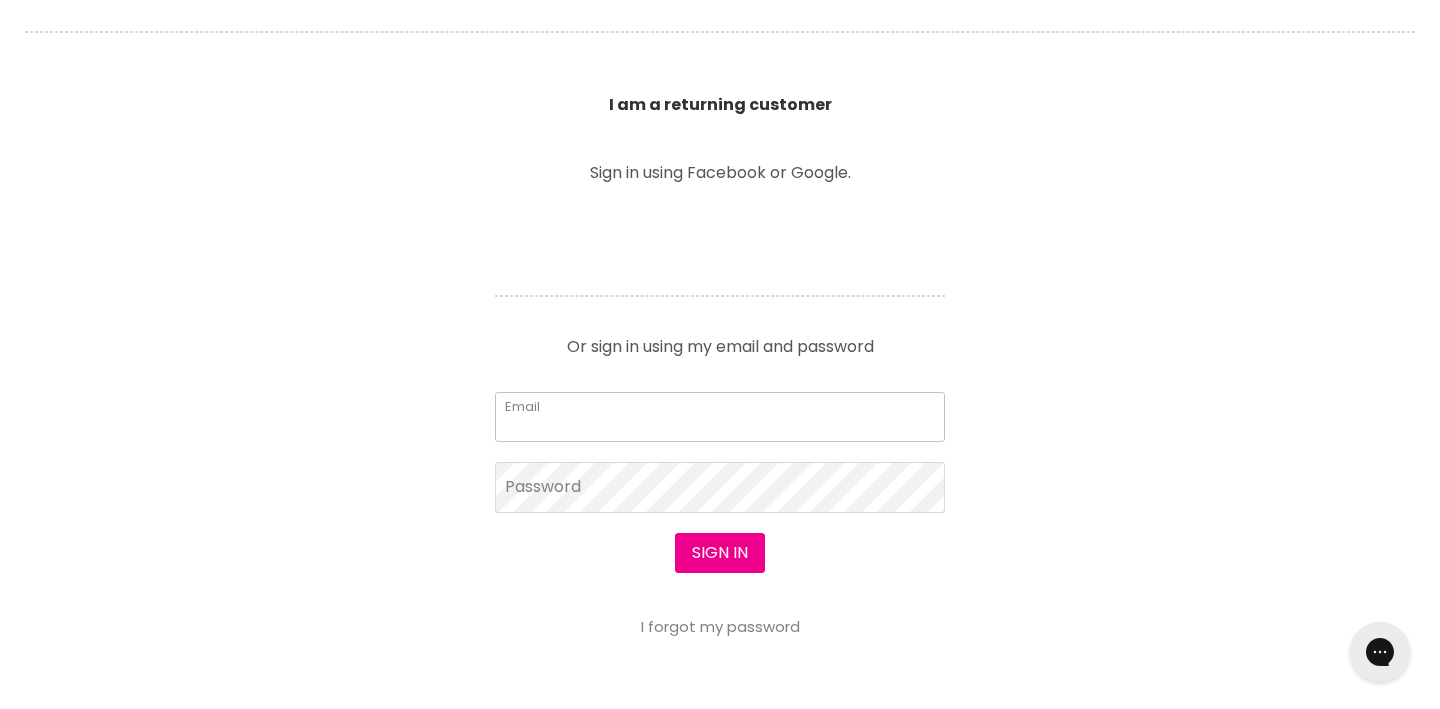 type on "sarahh.johnss21@hotmail.com" 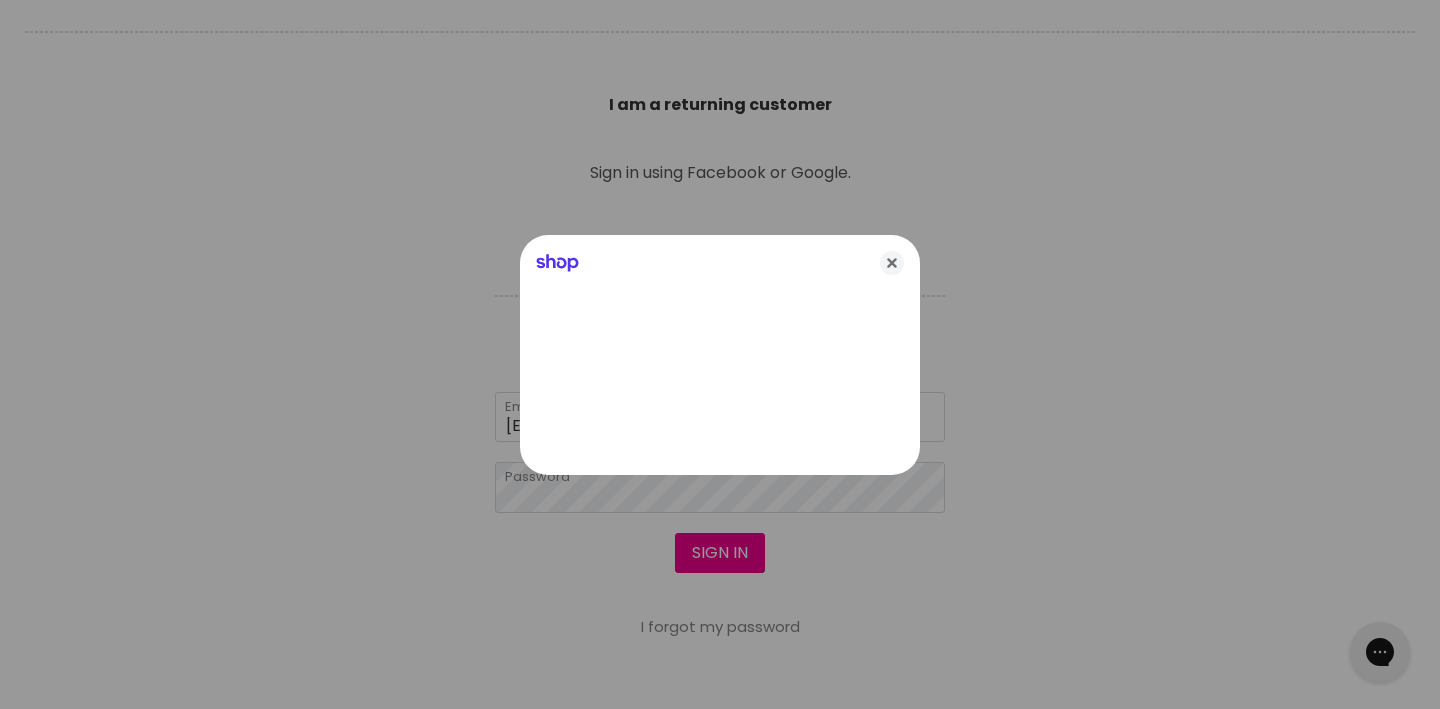 click at bounding box center [720, 354] 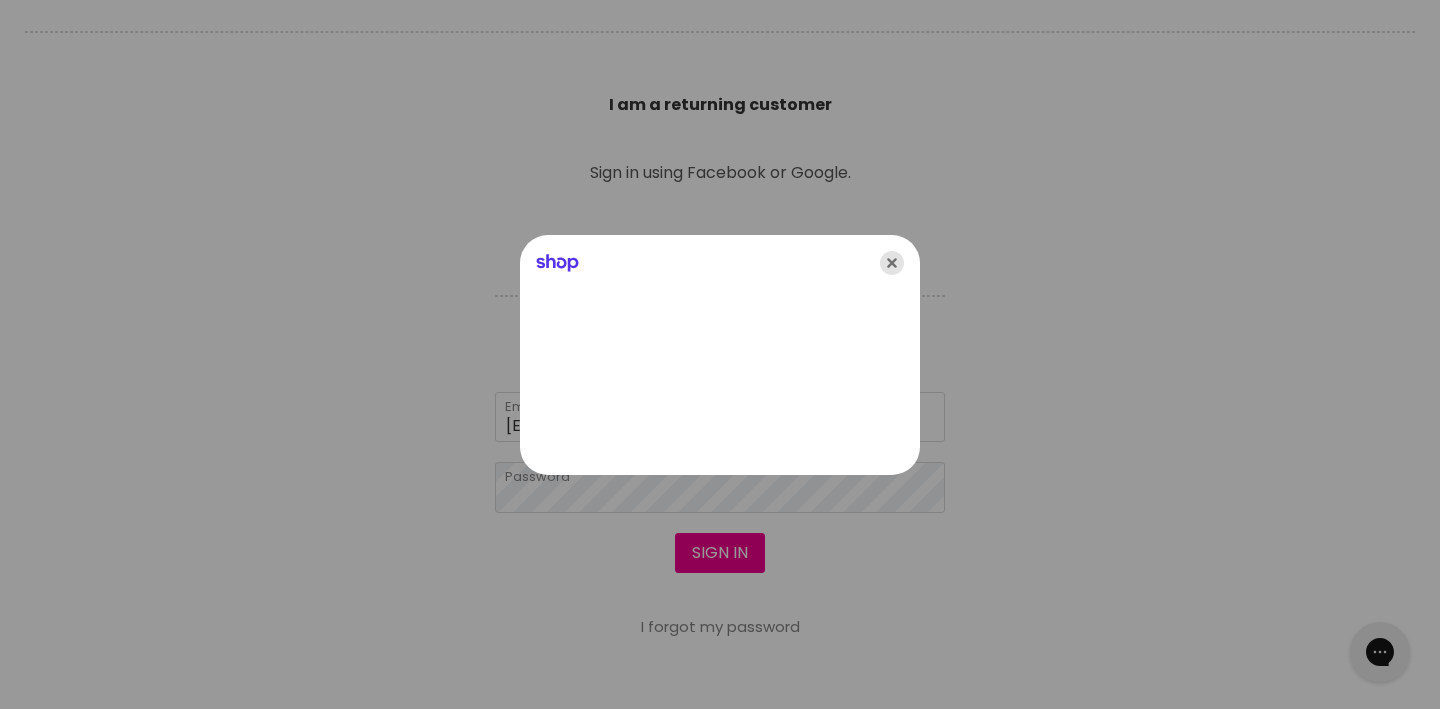 click 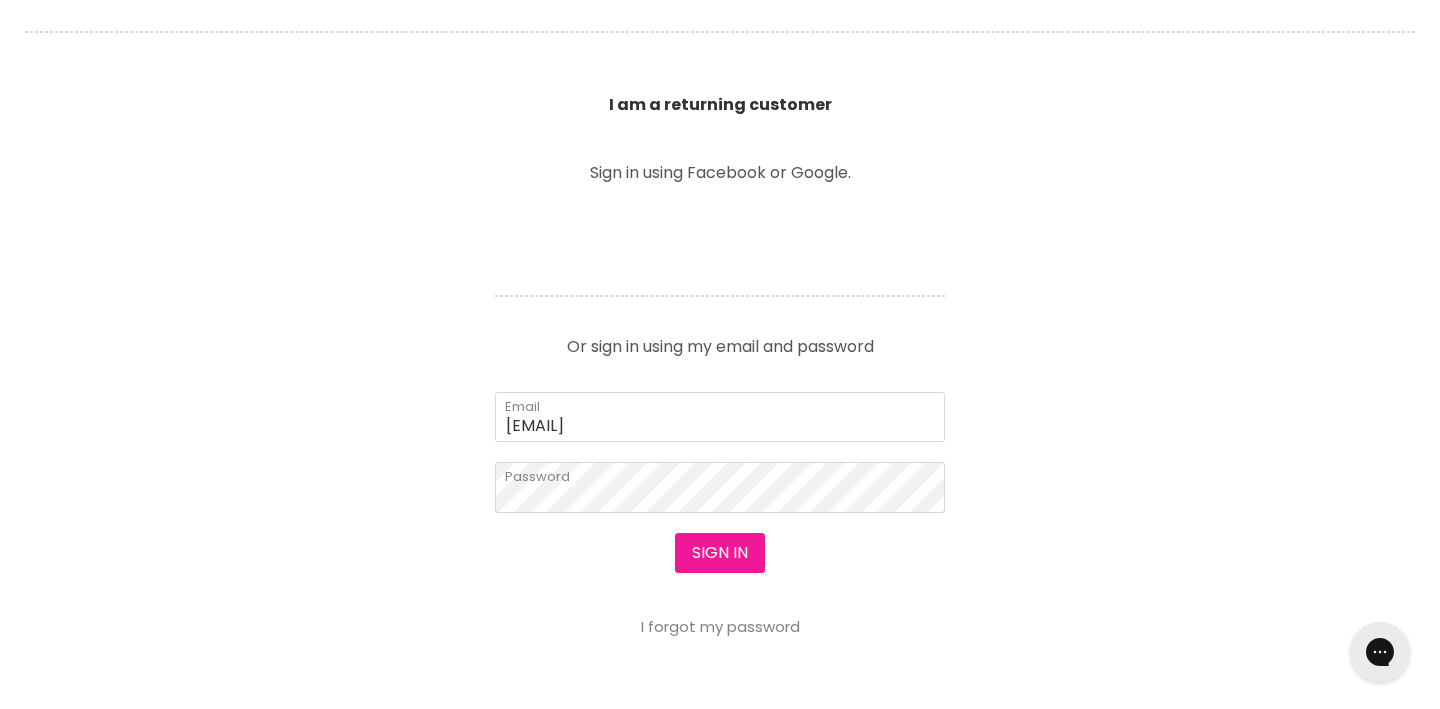 click on "Sign in" at bounding box center [720, 553] 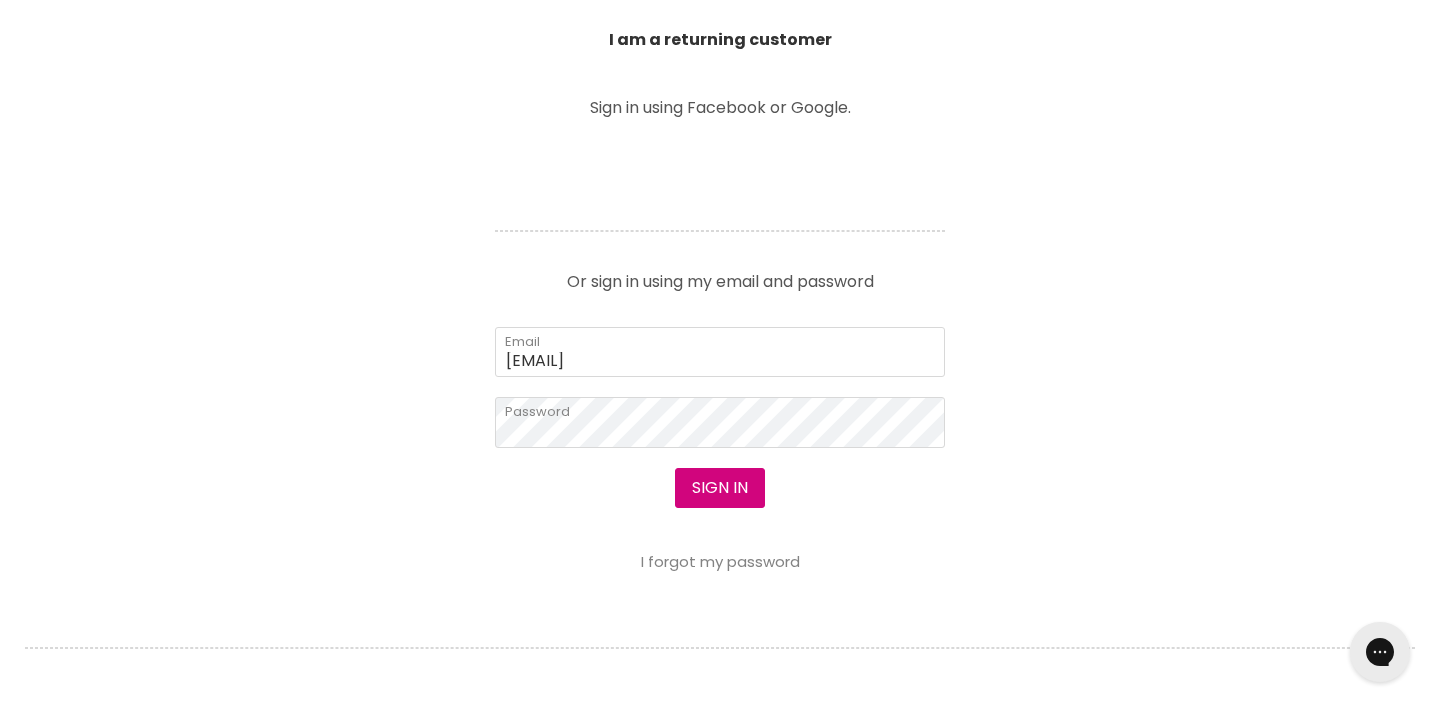 scroll, scrollTop: 731, scrollLeft: 0, axis: vertical 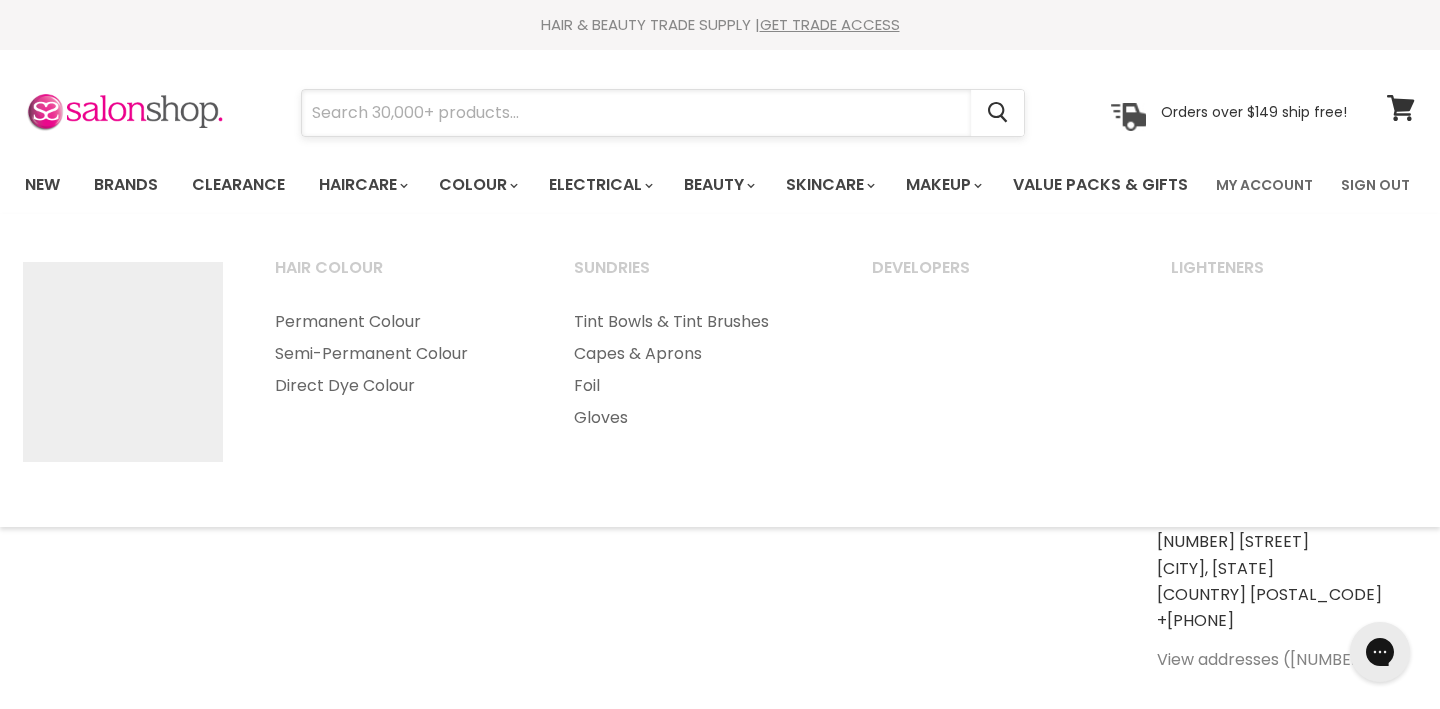 click at bounding box center [636, 113] 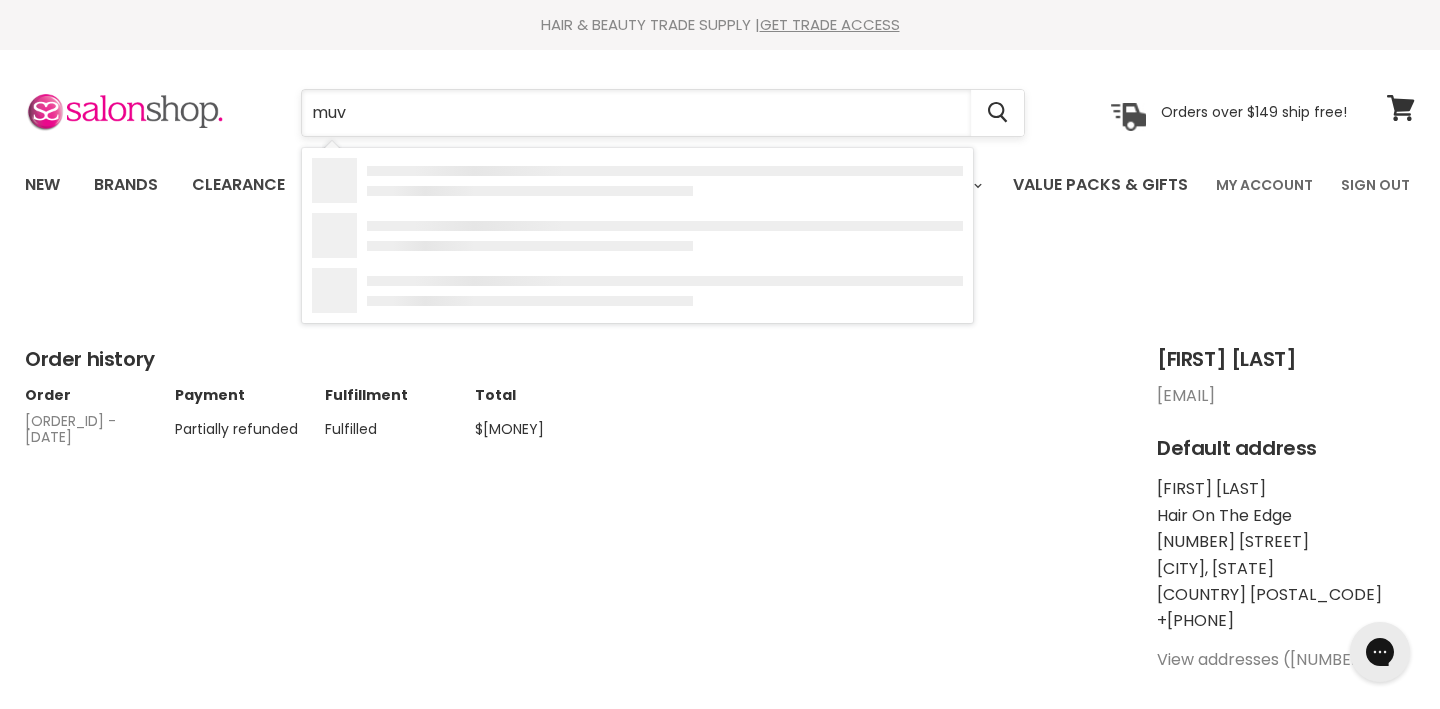 type on "muvo" 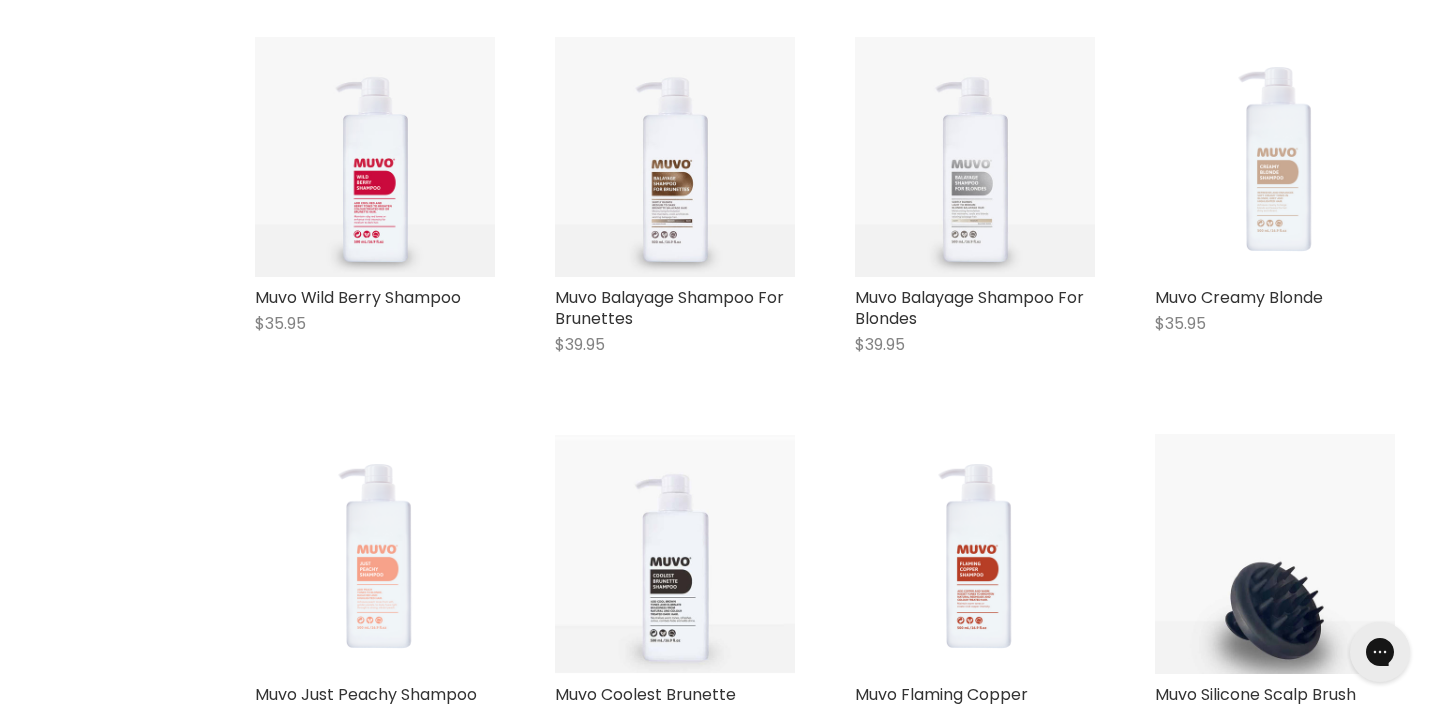 scroll, scrollTop: 0, scrollLeft: 0, axis: both 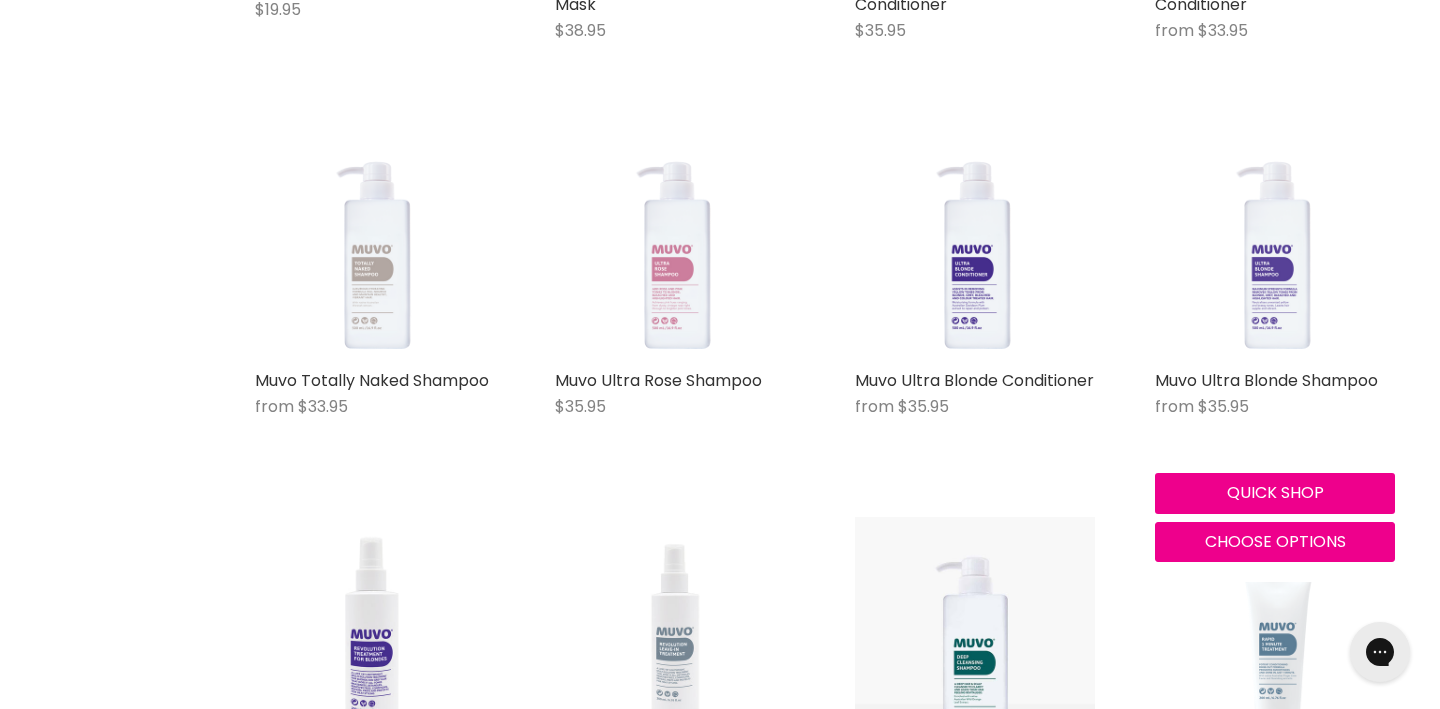 click at bounding box center (1275, 240) 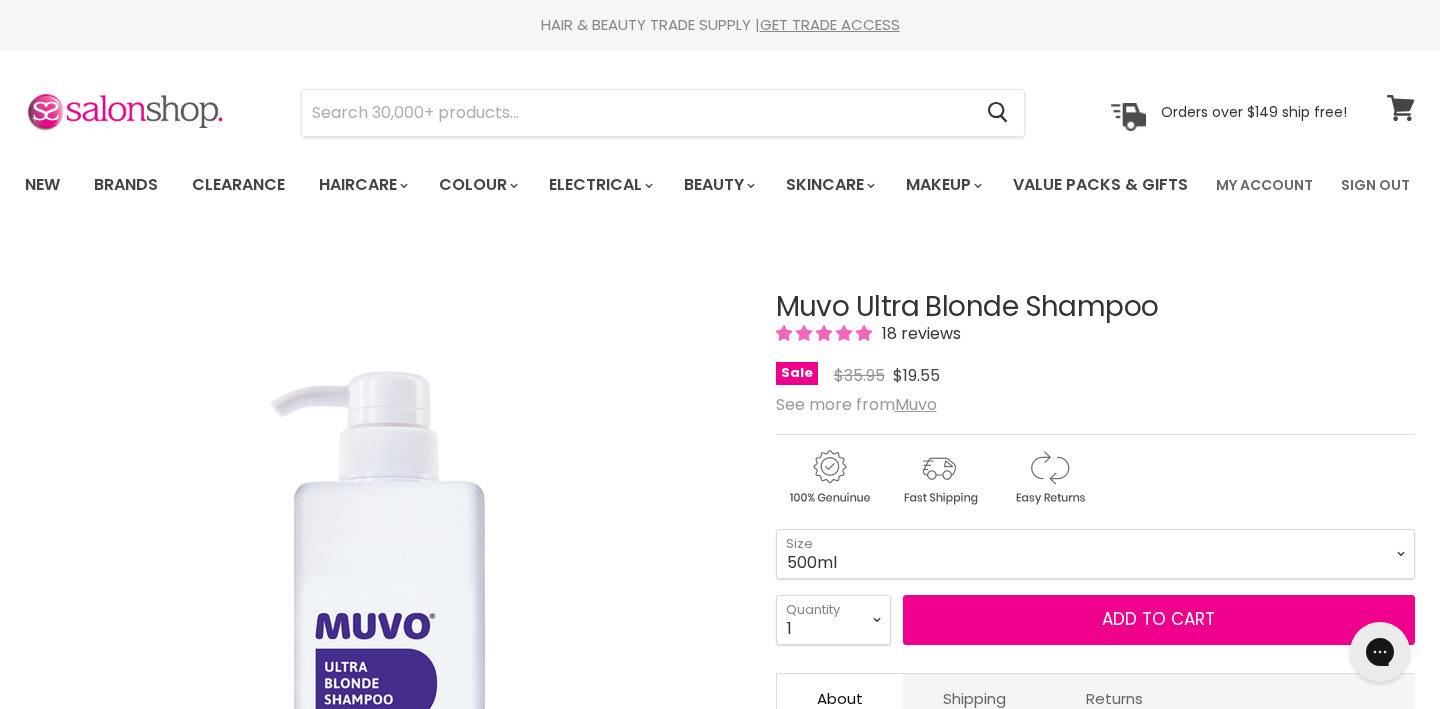 scroll, scrollTop: 0, scrollLeft: 0, axis: both 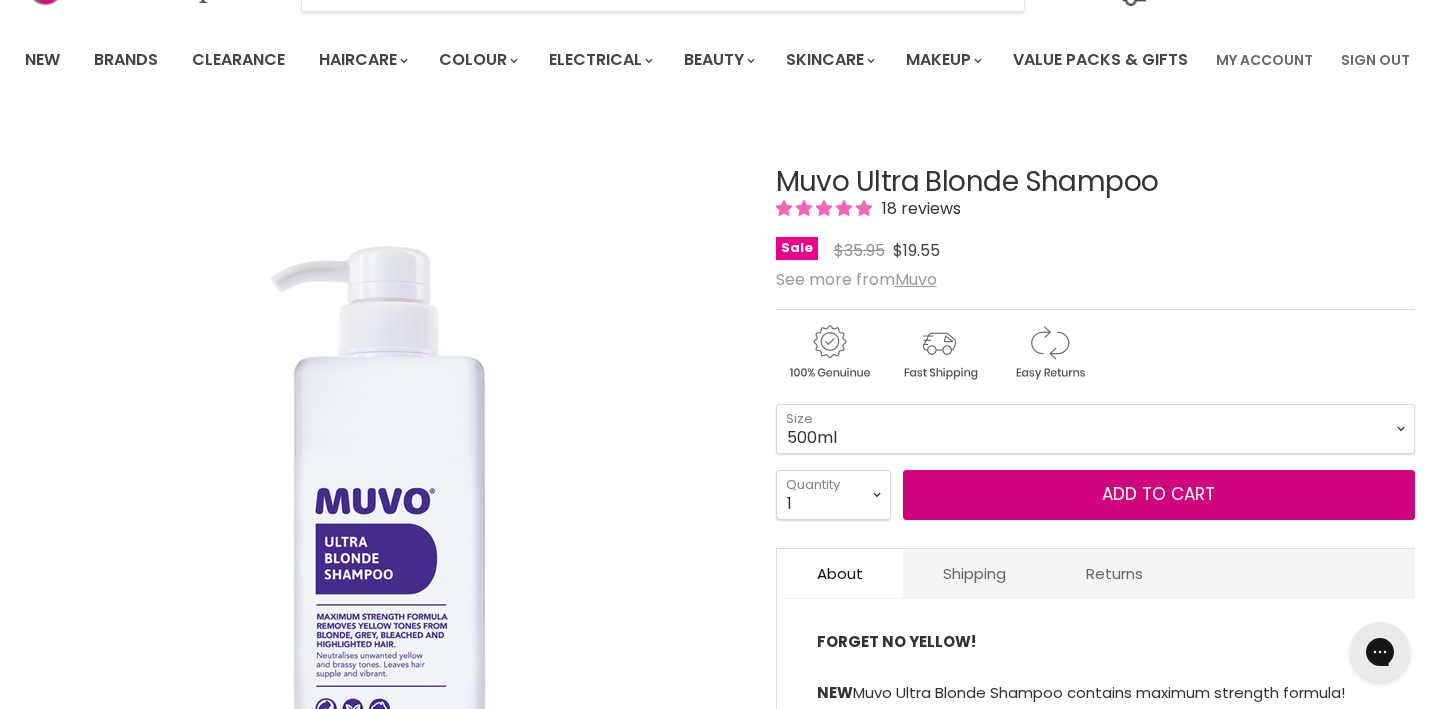 click on "Add to cart" at bounding box center [1159, 495] 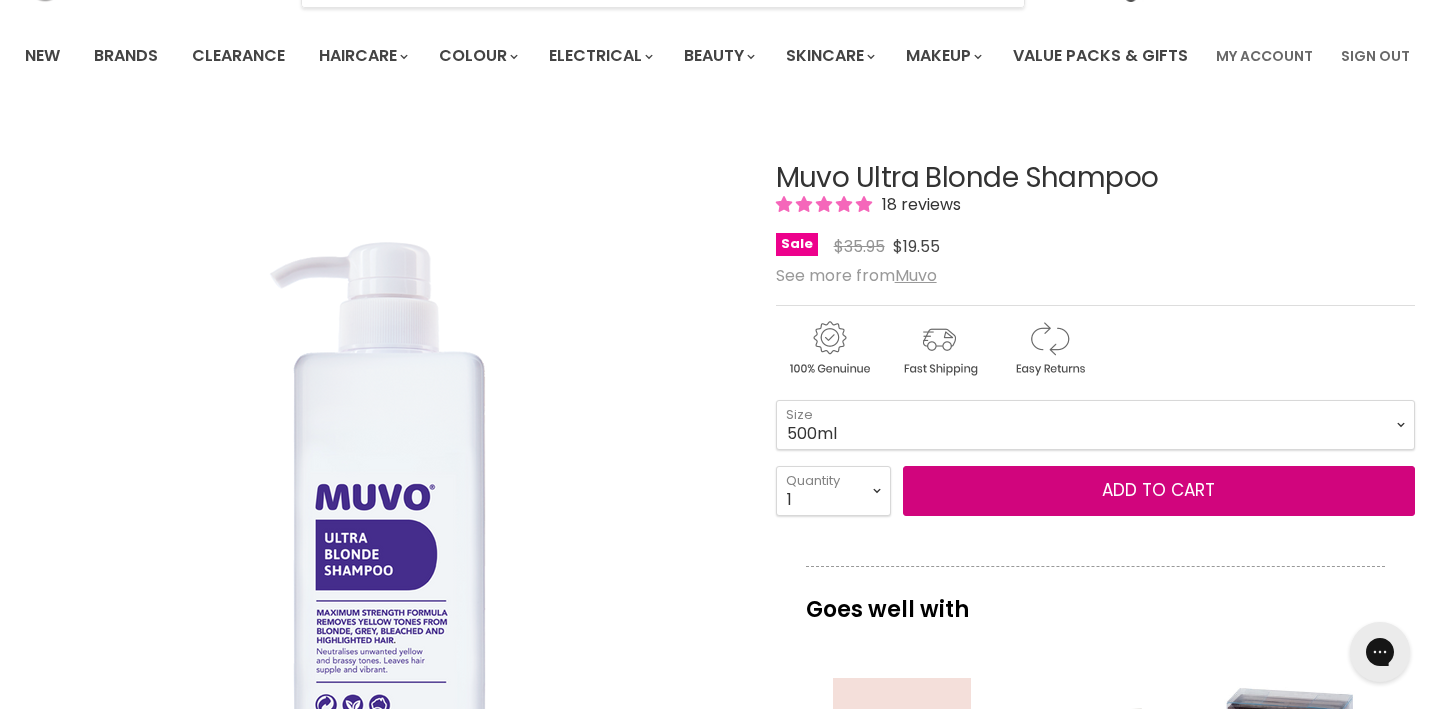 scroll, scrollTop: 194, scrollLeft: 0, axis: vertical 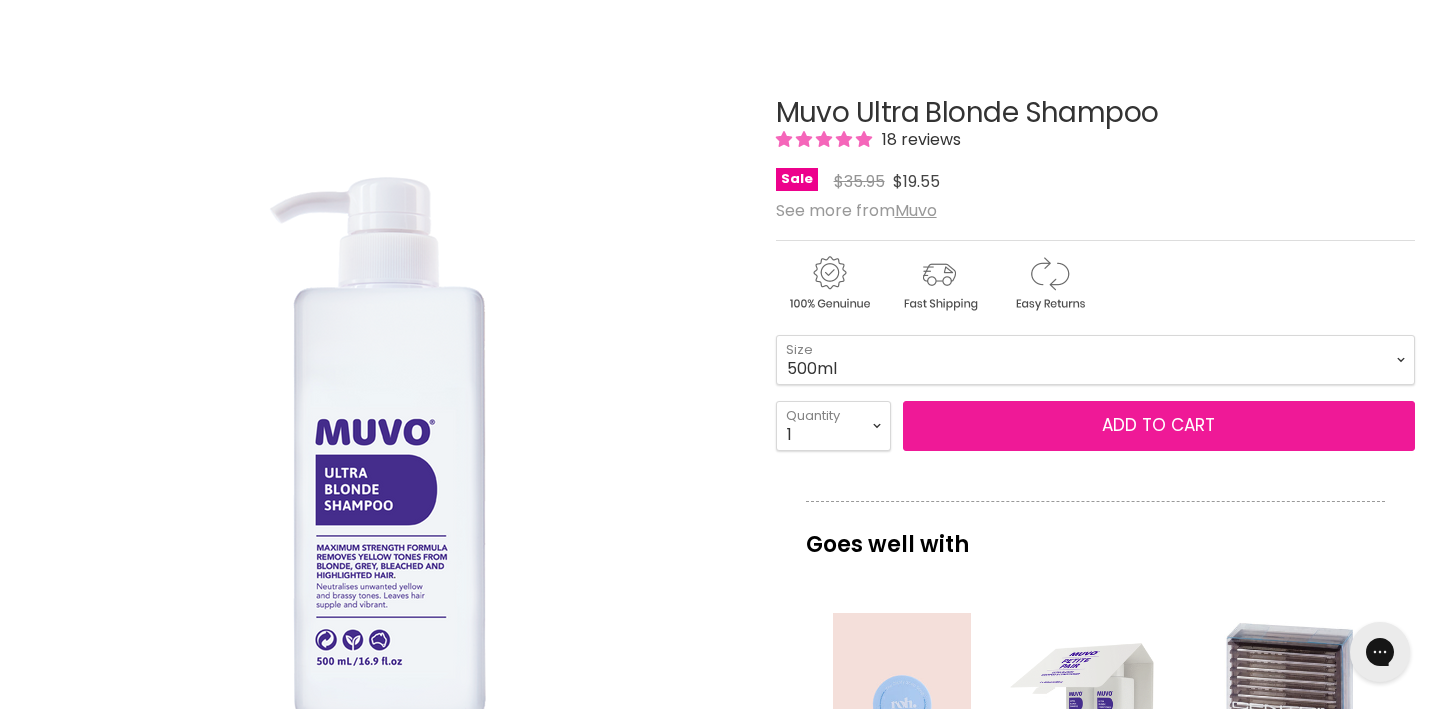 click on "Add to cart" at bounding box center (1158, 425) 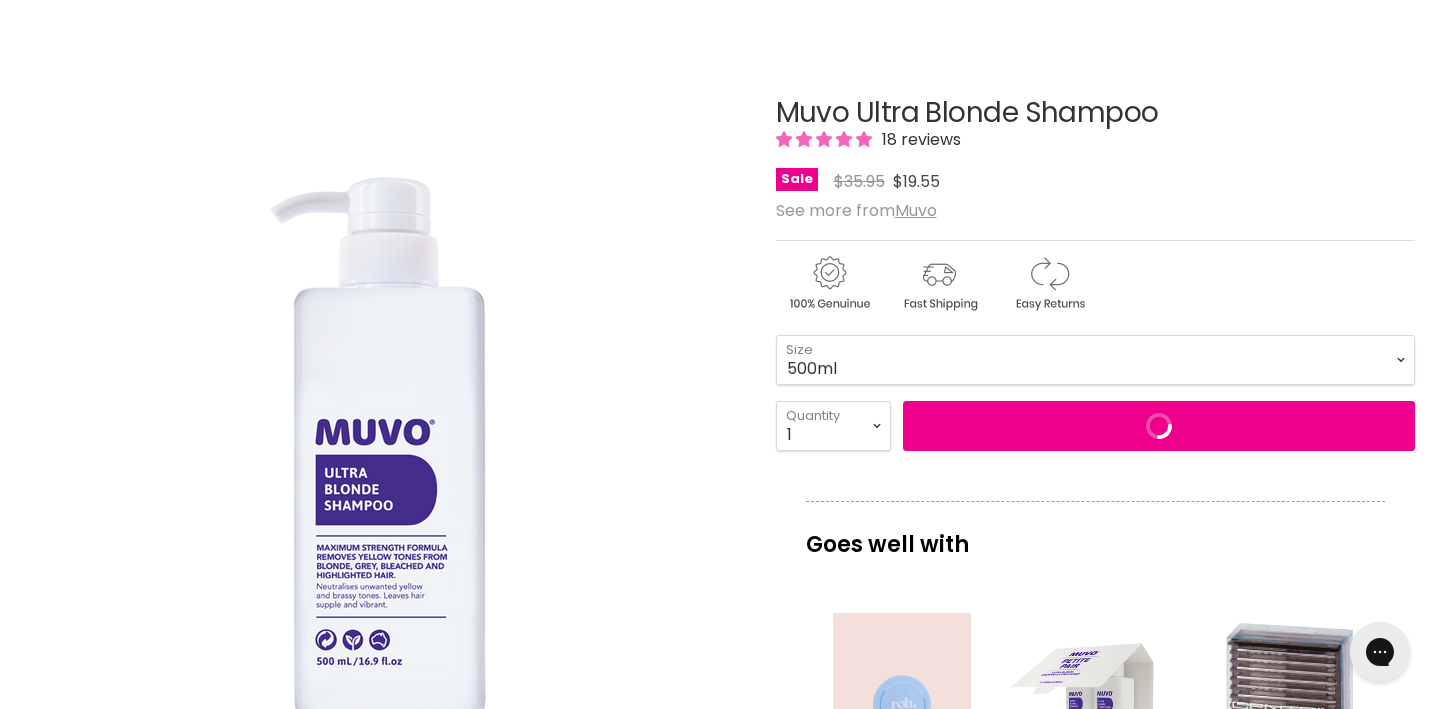 scroll, scrollTop: 0, scrollLeft: 0, axis: both 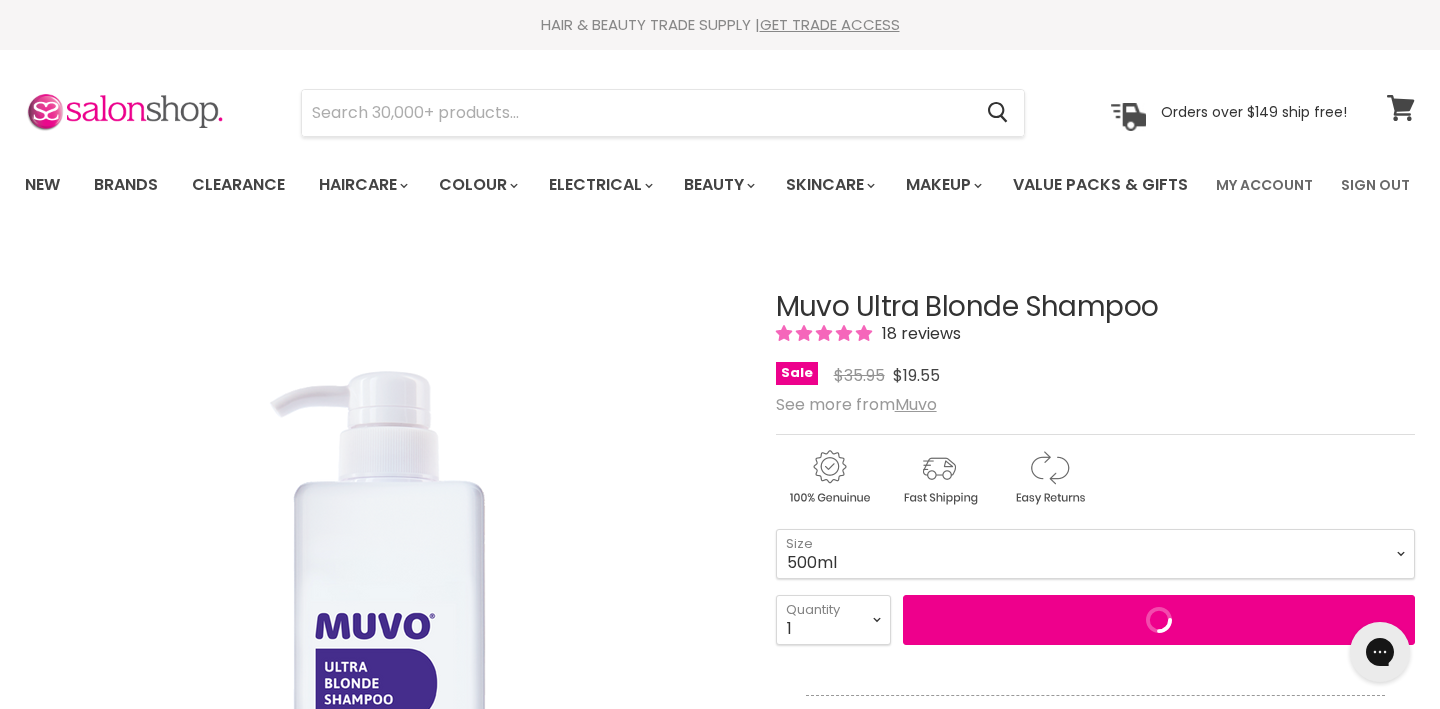 click at bounding box center (1414, 96) 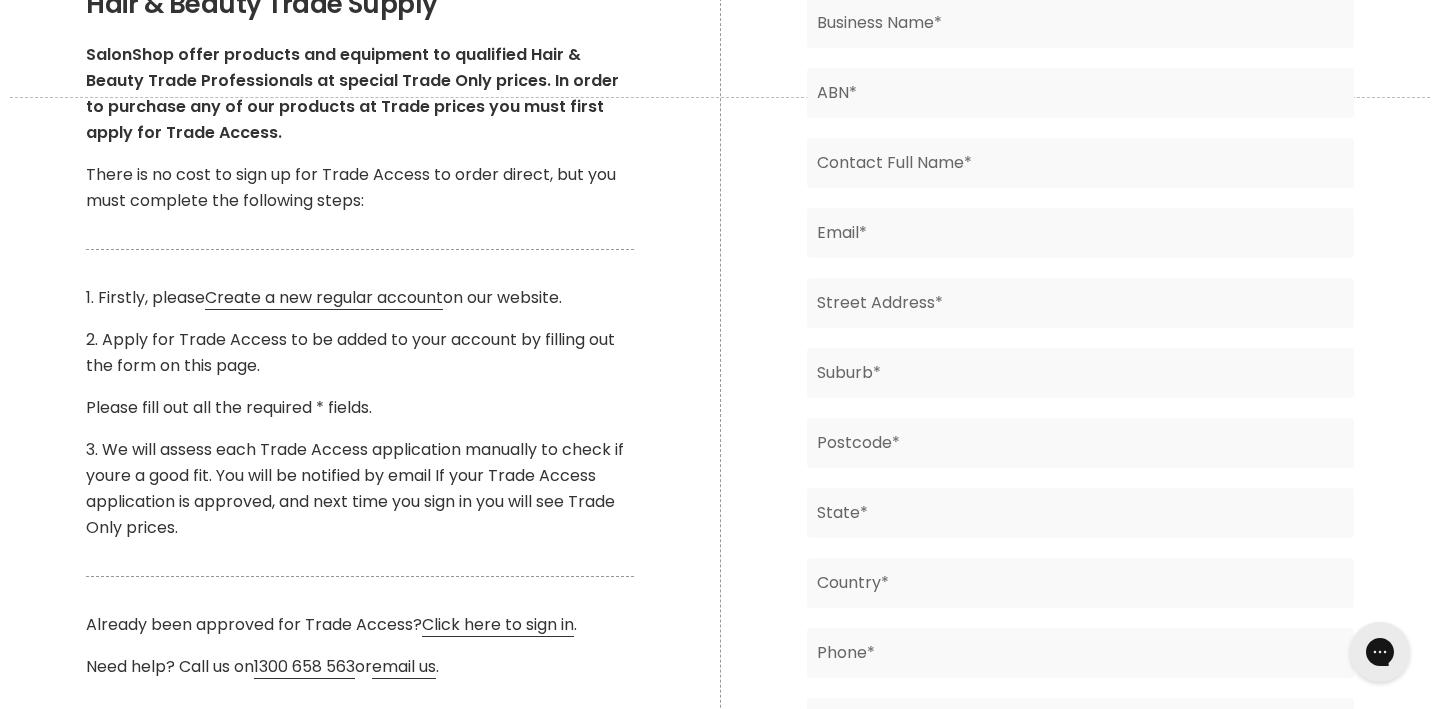 scroll, scrollTop: 0, scrollLeft: 0, axis: both 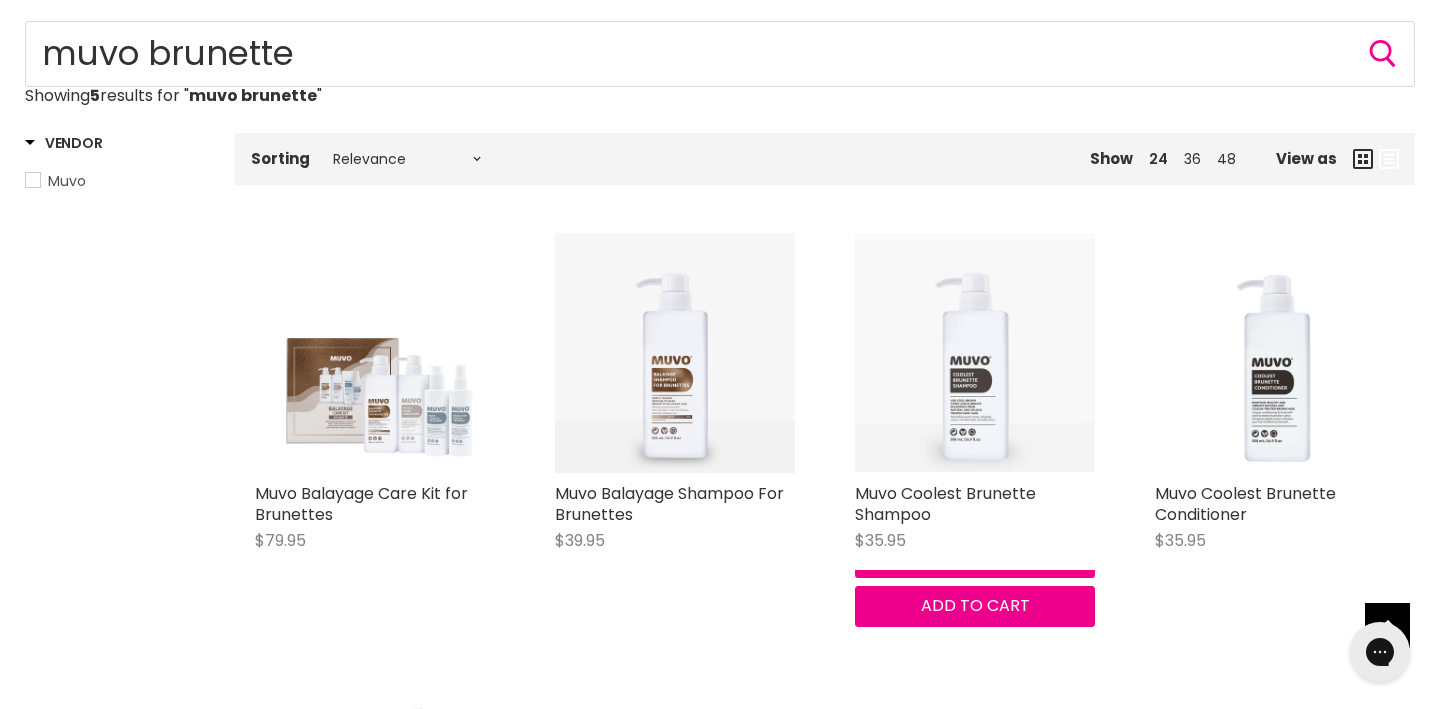 click at bounding box center (975, 353) 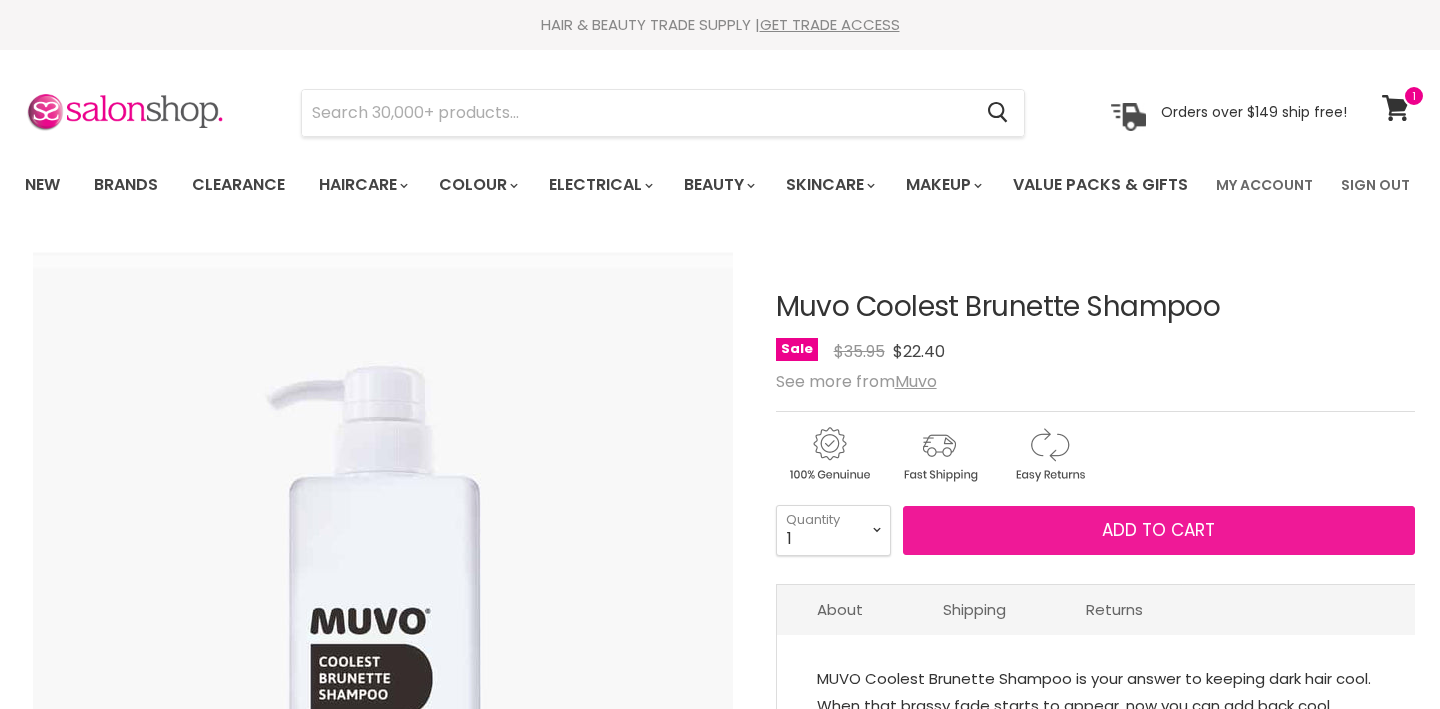 scroll, scrollTop: 0, scrollLeft: 0, axis: both 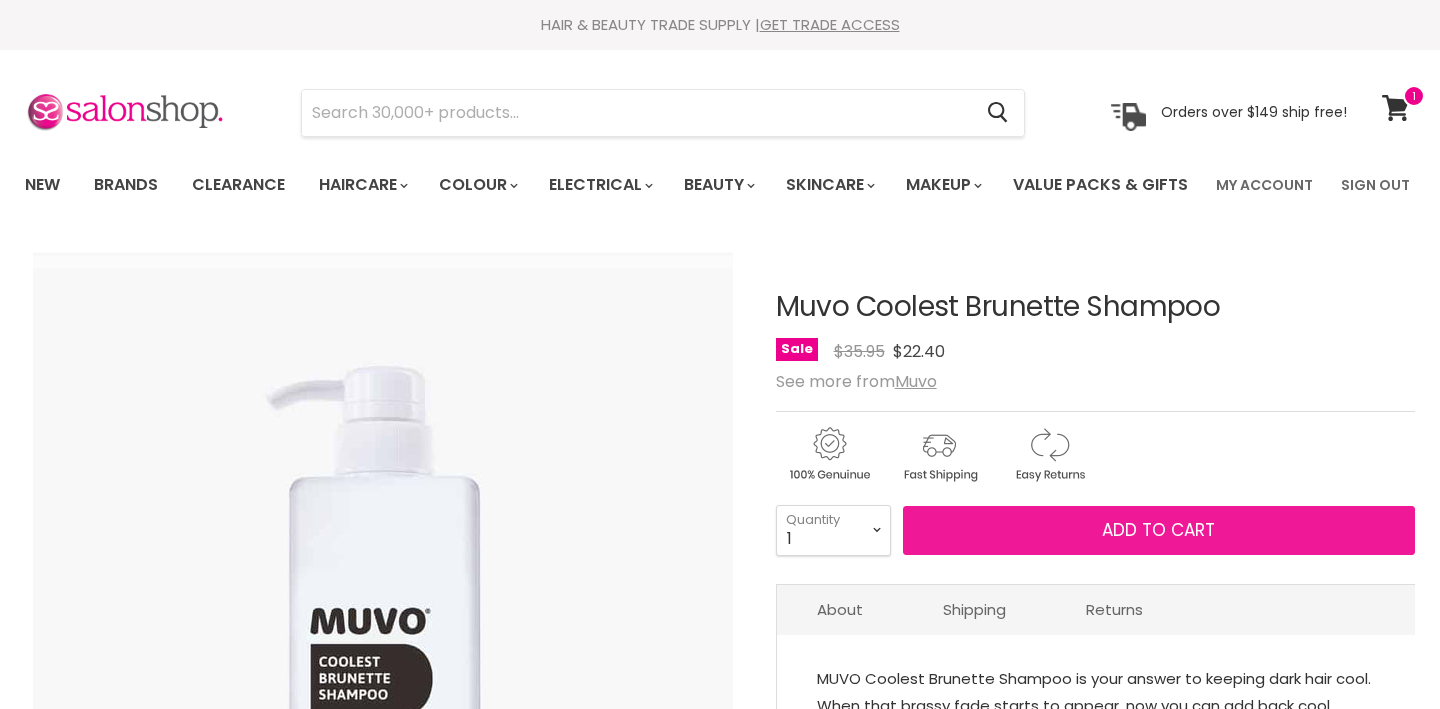 click on "Add to cart" at bounding box center [1159, 531] 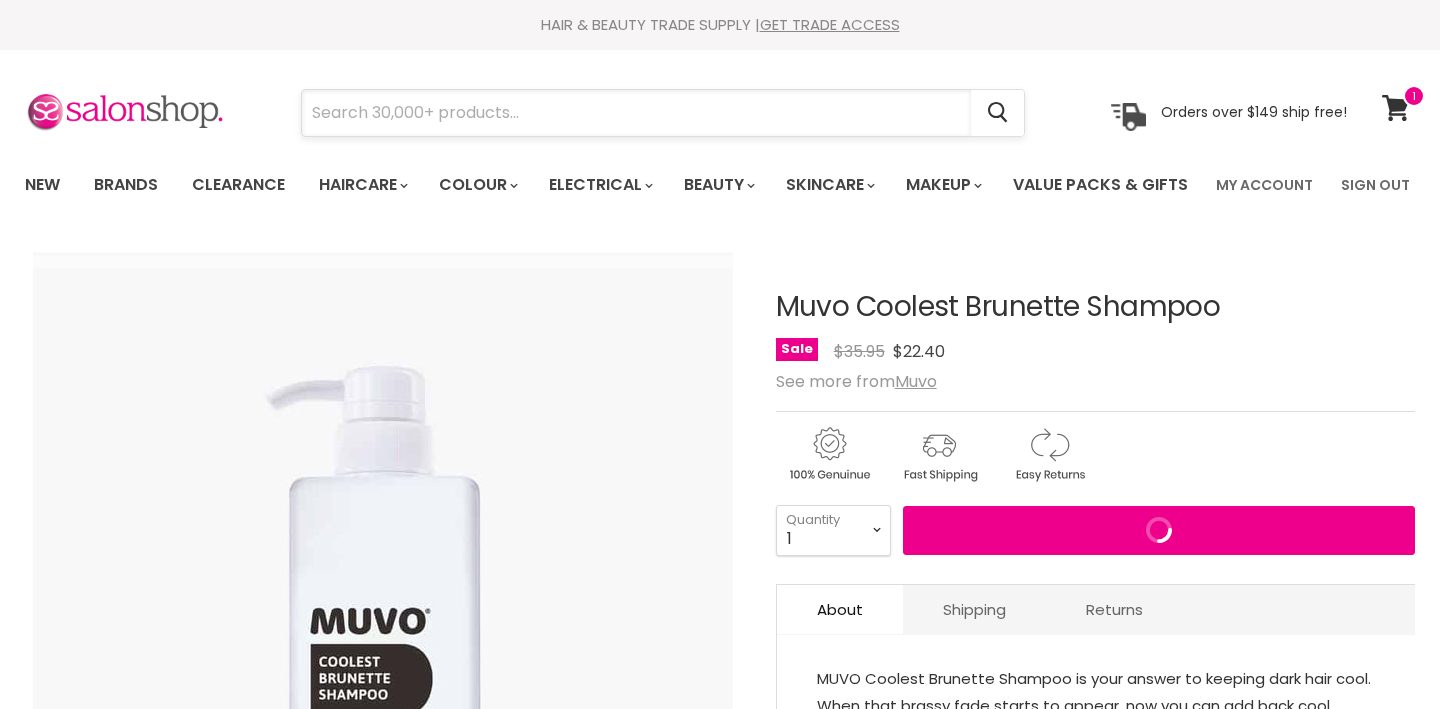 click at bounding box center (636, 113) 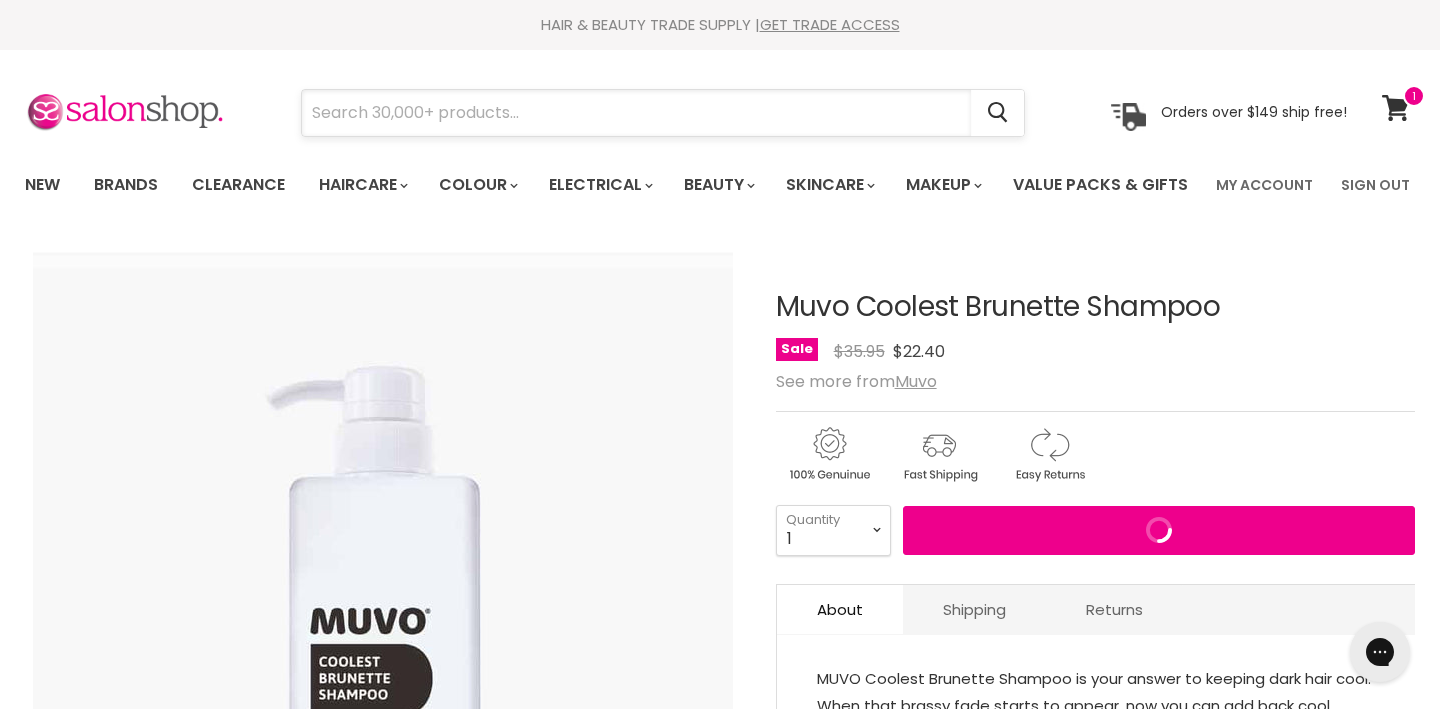 scroll, scrollTop: 0, scrollLeft: 0, axis: both 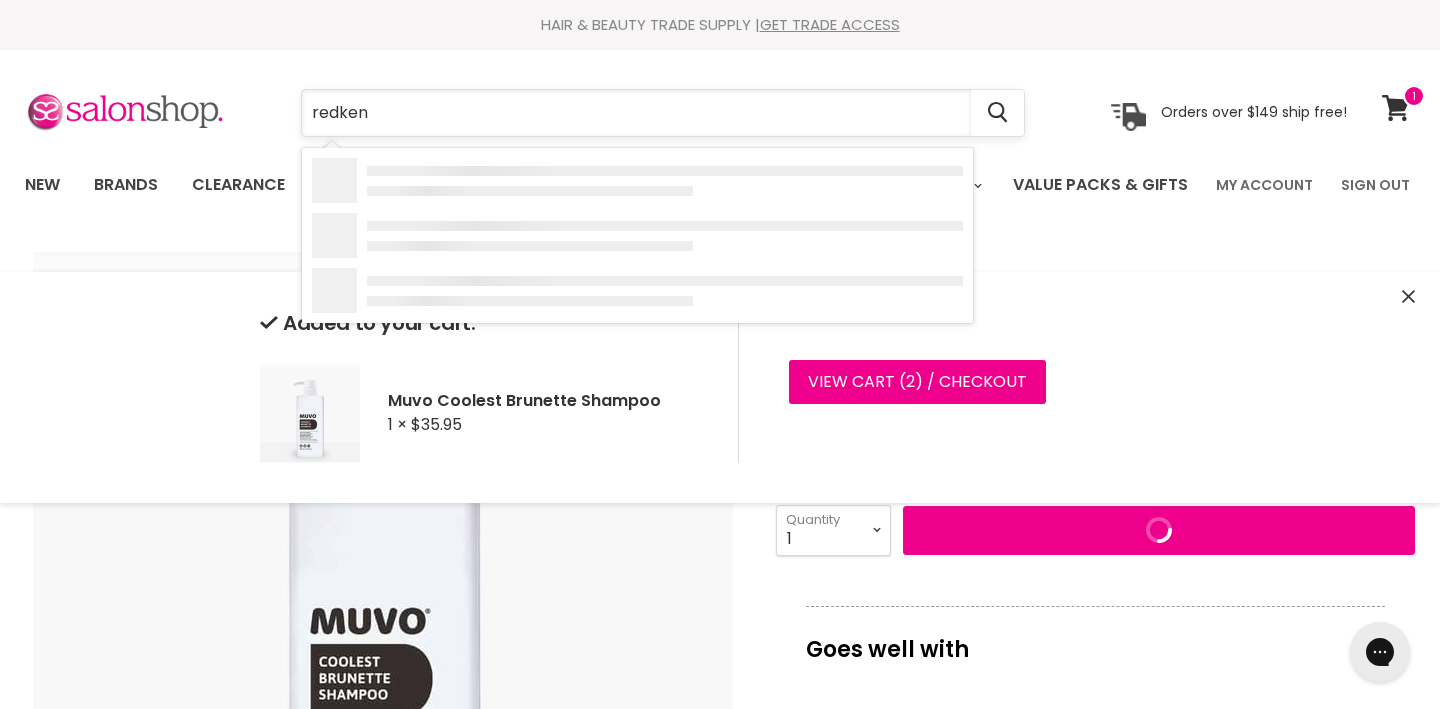 type on "redken" 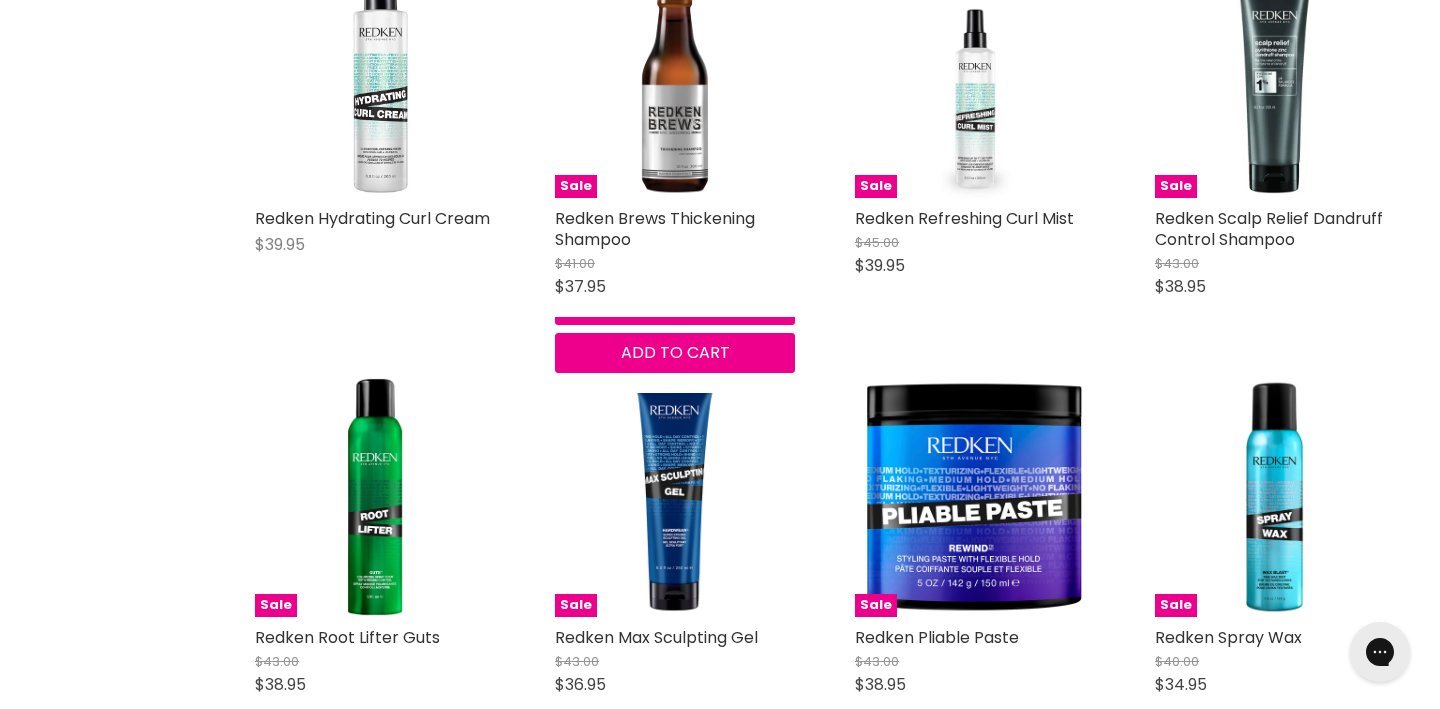scroll, scrollTop: 951, scrollLeft: 0, axis: vertical 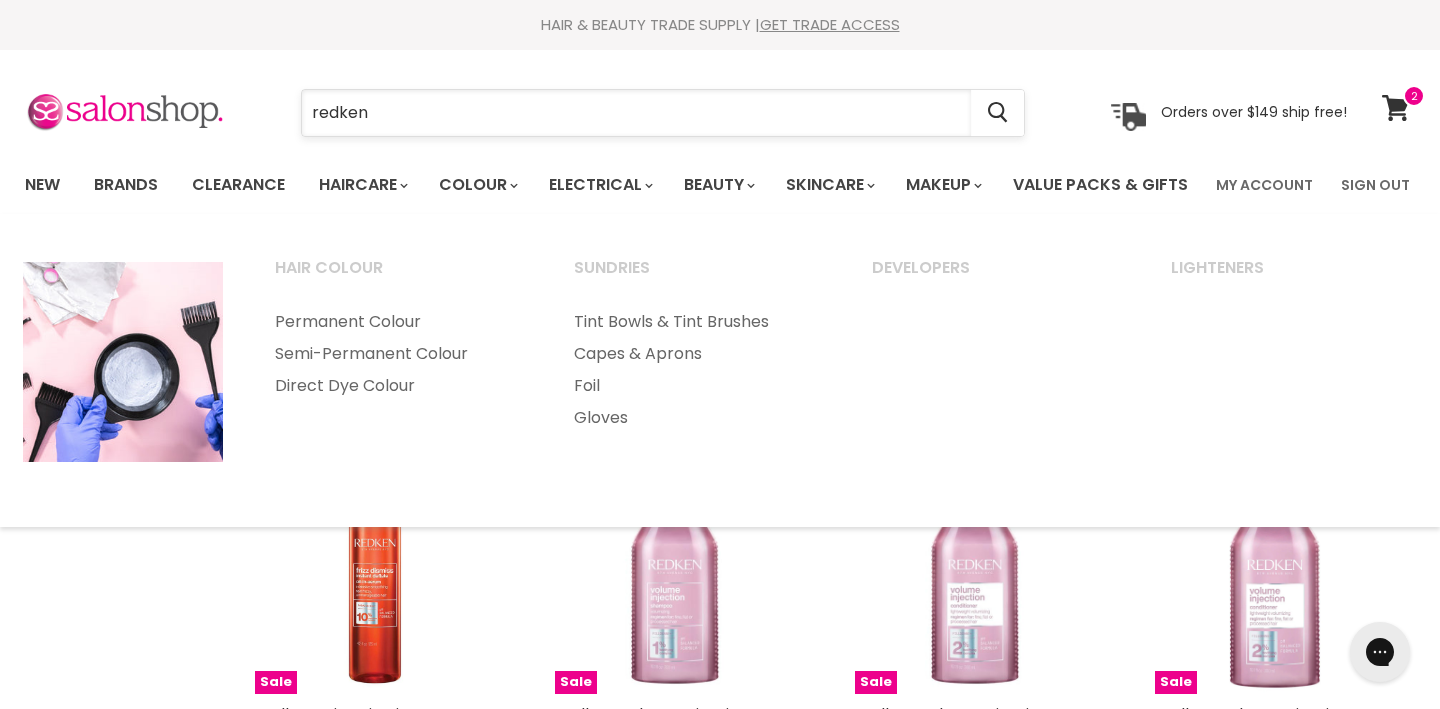 click on "redken" at bounding box center (636, 113) 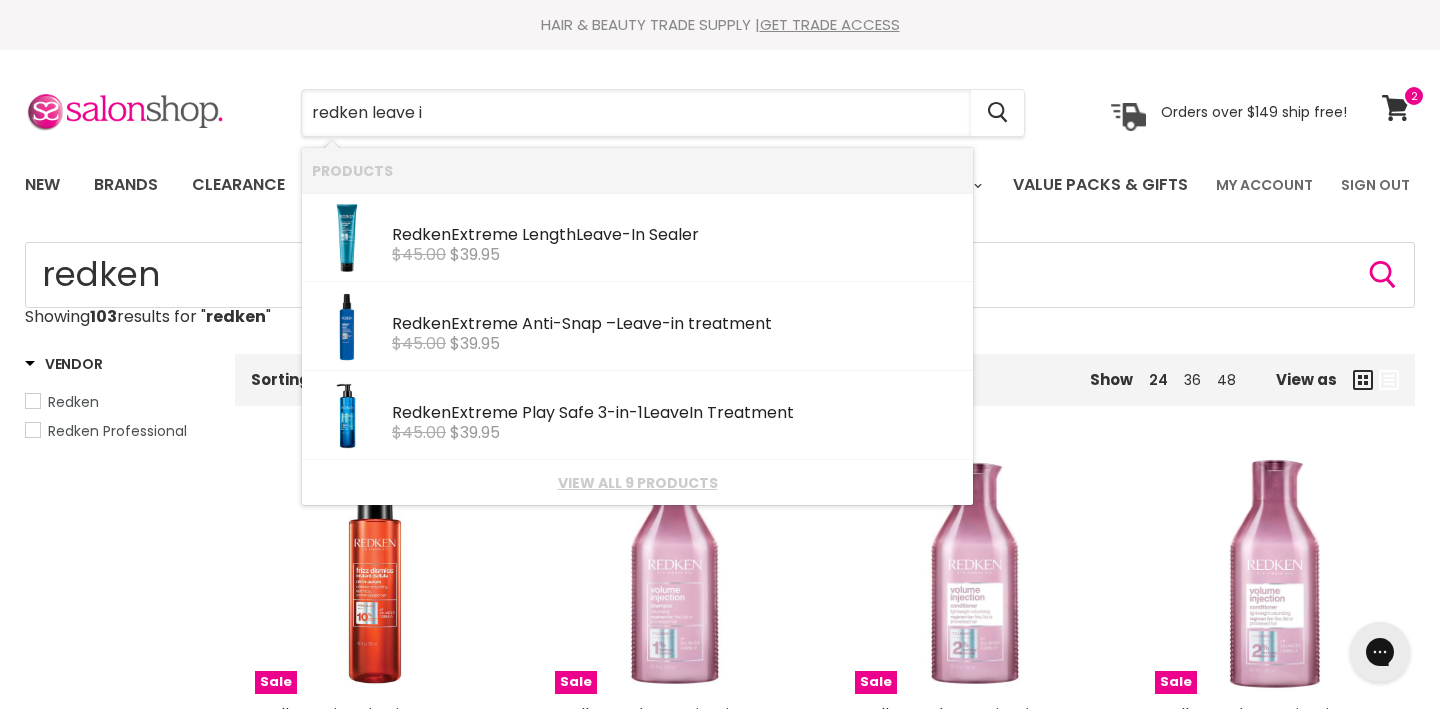 type on "redken leave in" 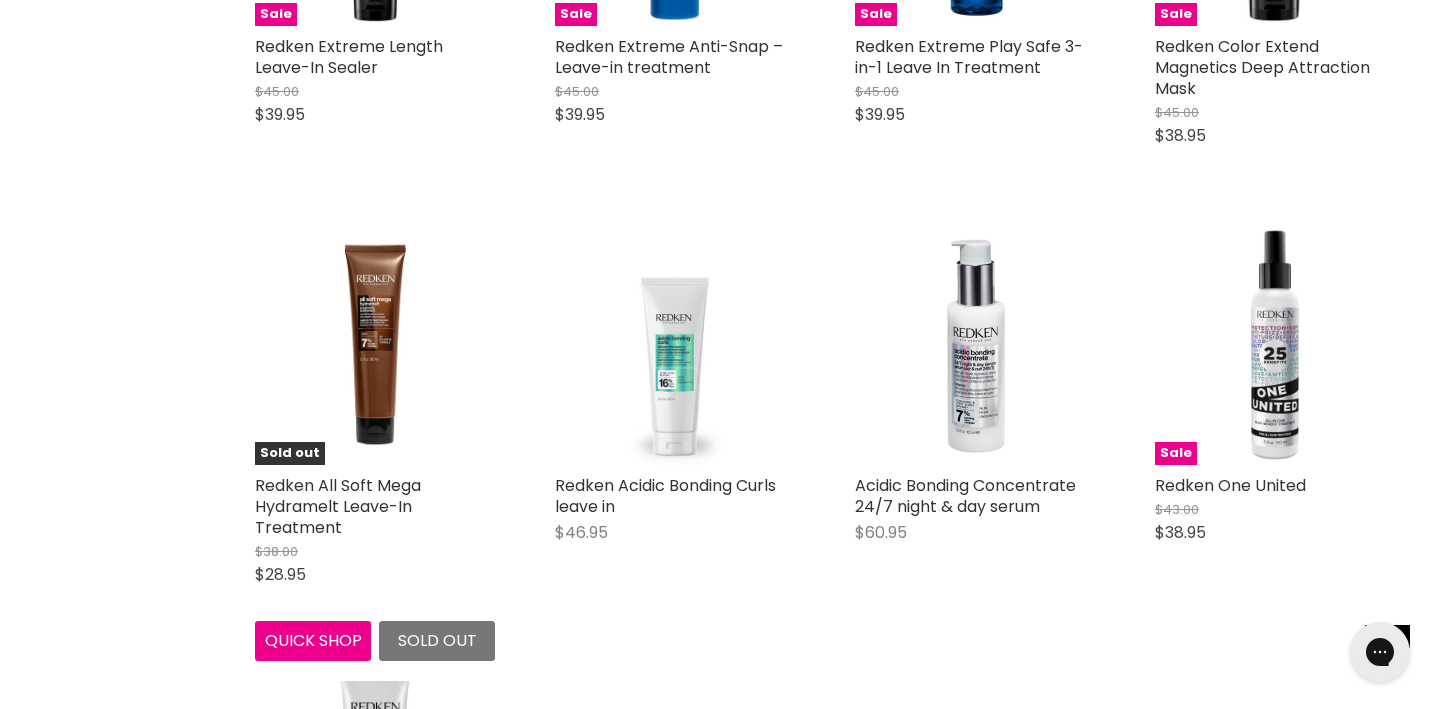 scroll, scrollTop: 0, scrollLeft: 0, axis: both 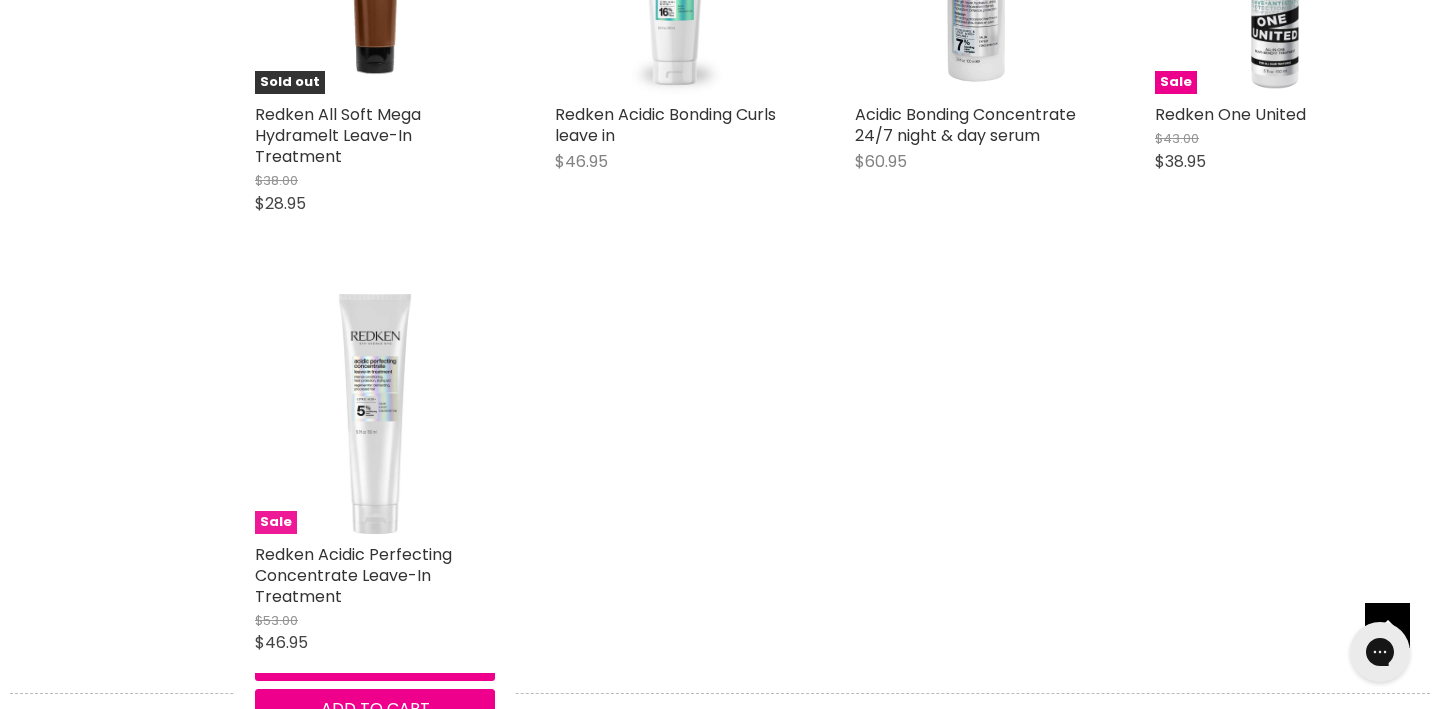 click at bounding box center [375, 414] 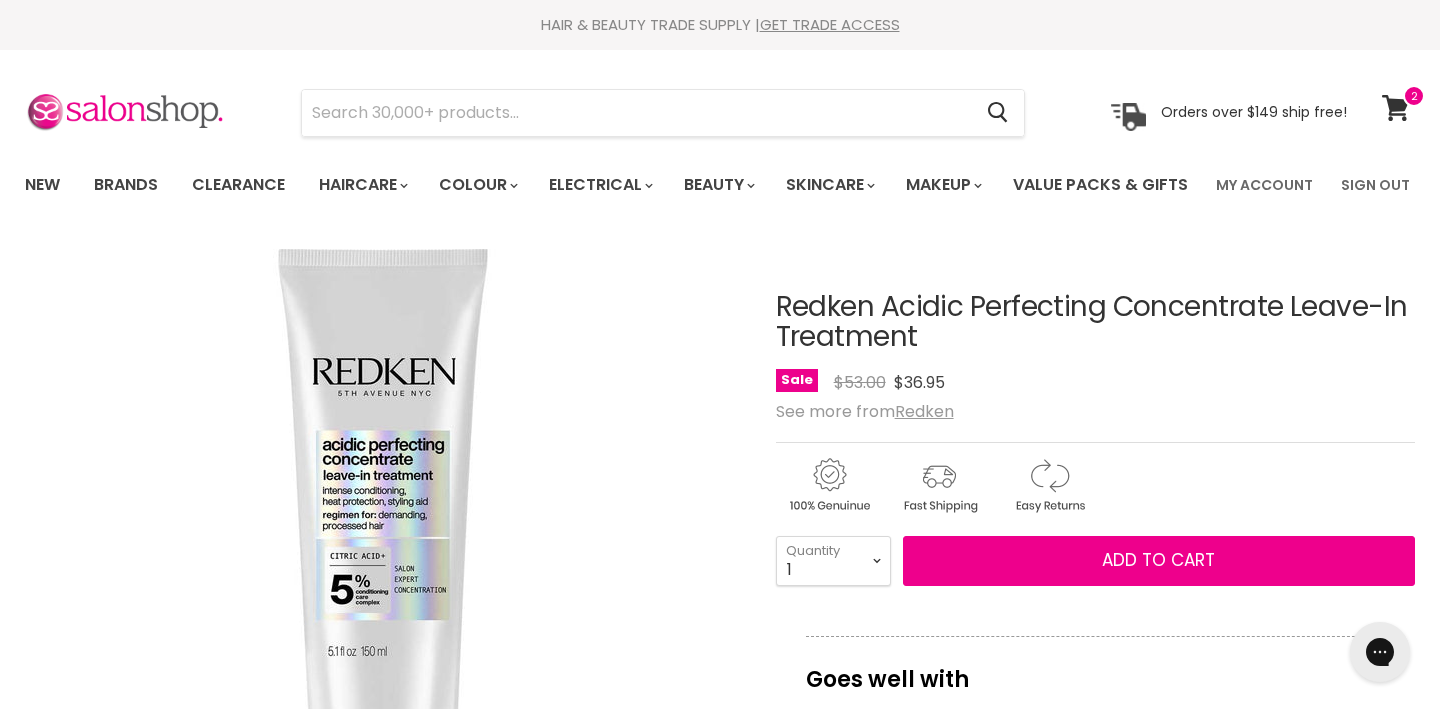 scroll, scrollTop: 0, scrollLeft: 0, axis: both 